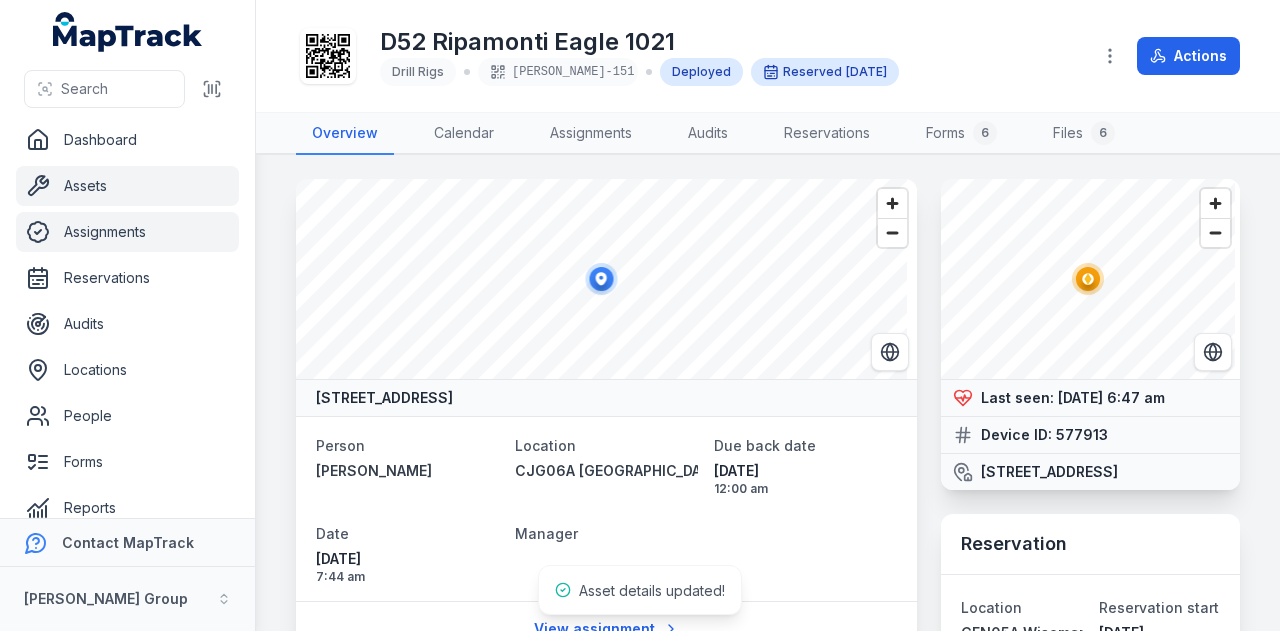 scroll, scrollTop: 0, scrollLeft: 0, axis: both 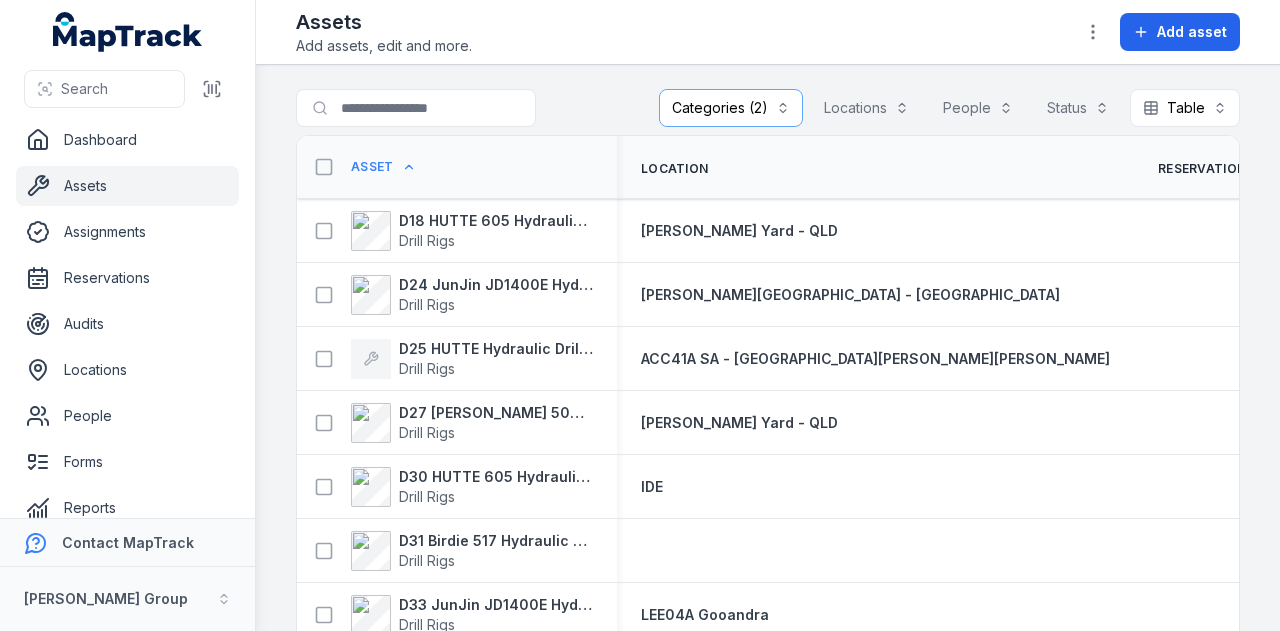 click on "Asset" at bounding box center [372, 167] 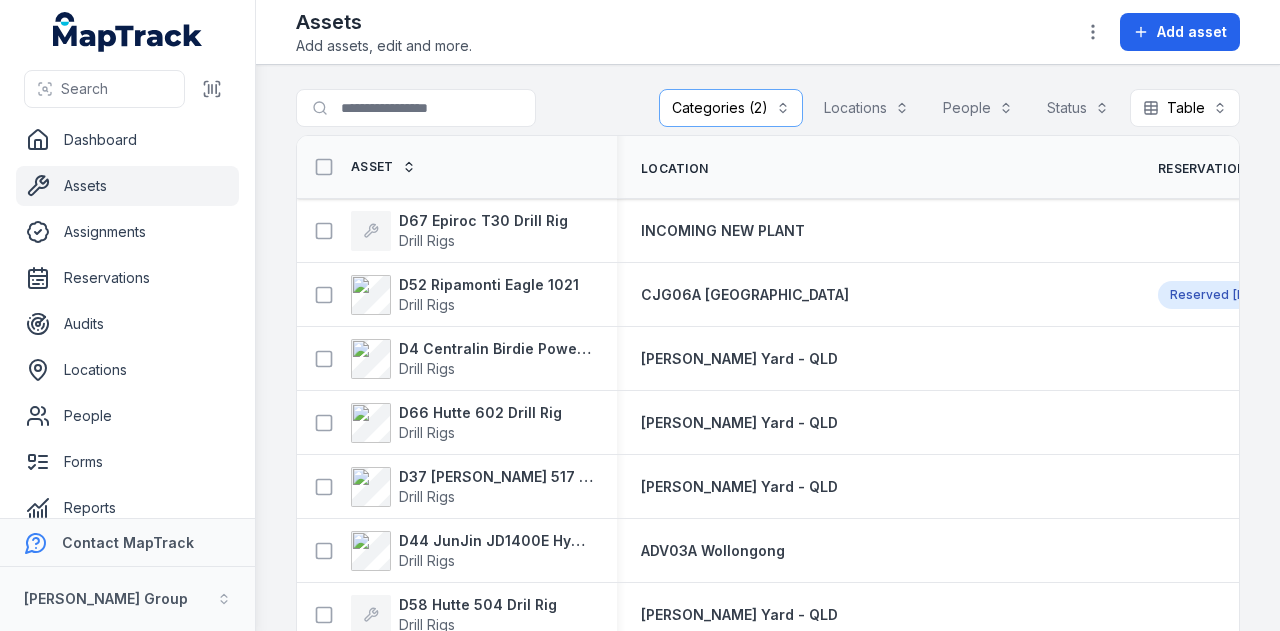 scroll, scrollTop: 0, scrollLeft: 0, axis: both 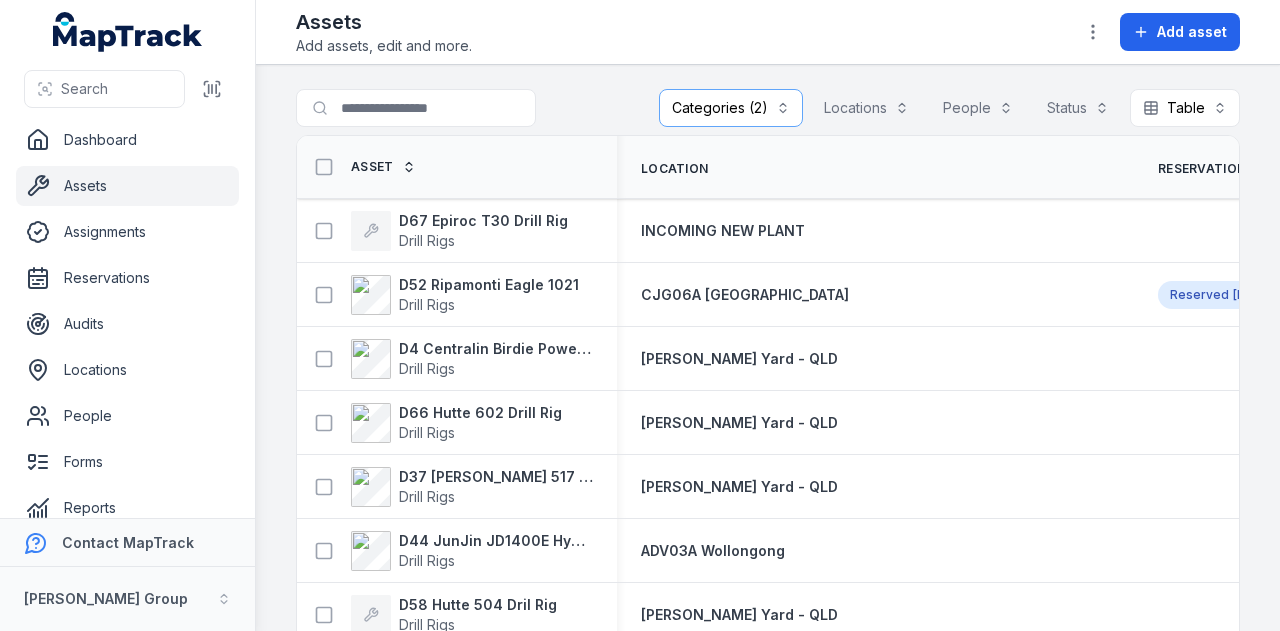 click on "Asset" at bounding box center [372, 167] 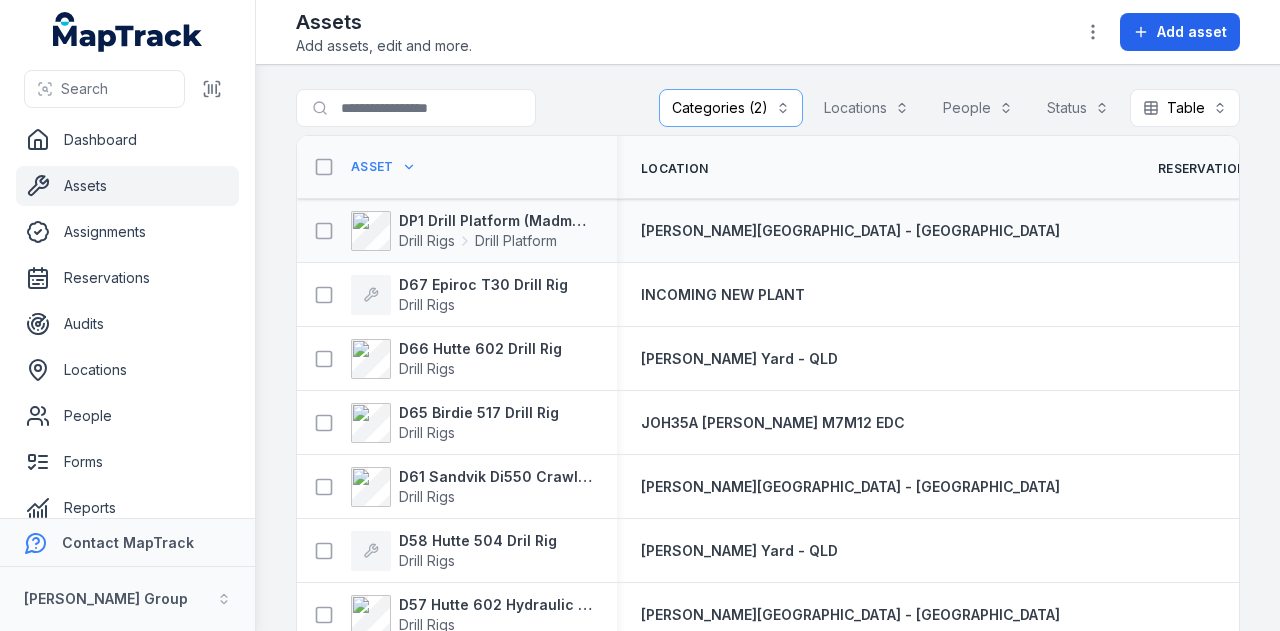 scroll, scrollTop: 0, scrollLeft: 0, axis: both 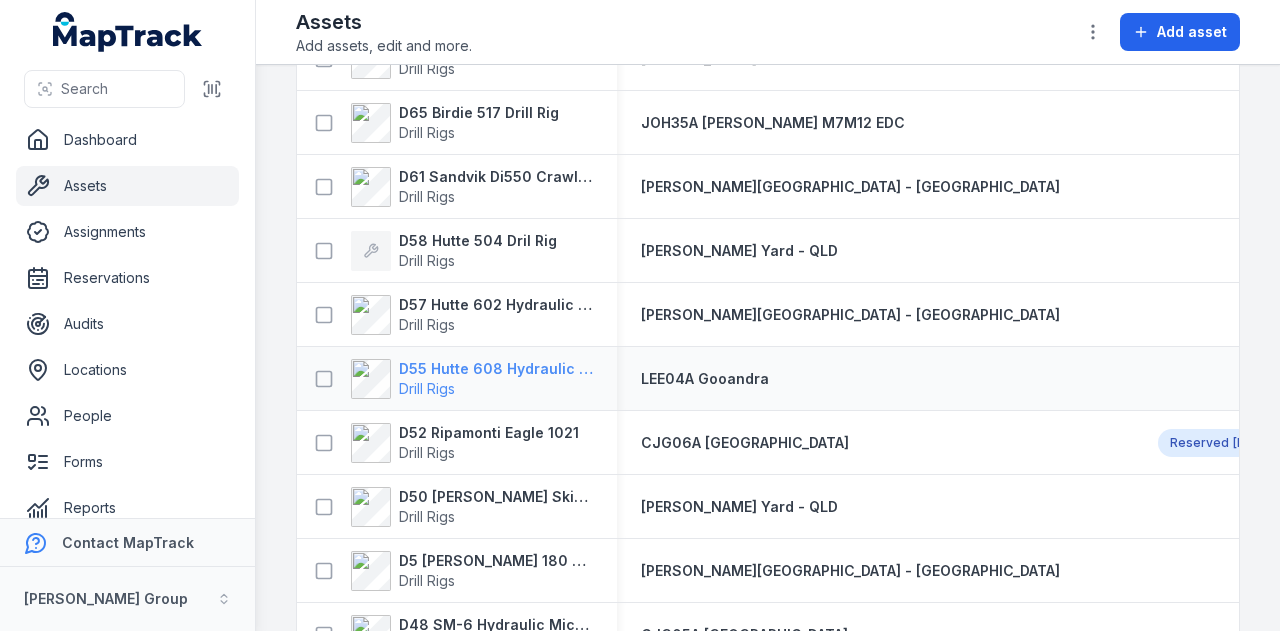 click on "D55 Hutte 608 Hydraulic Crawler Drill" at bounding box center [496, 369] 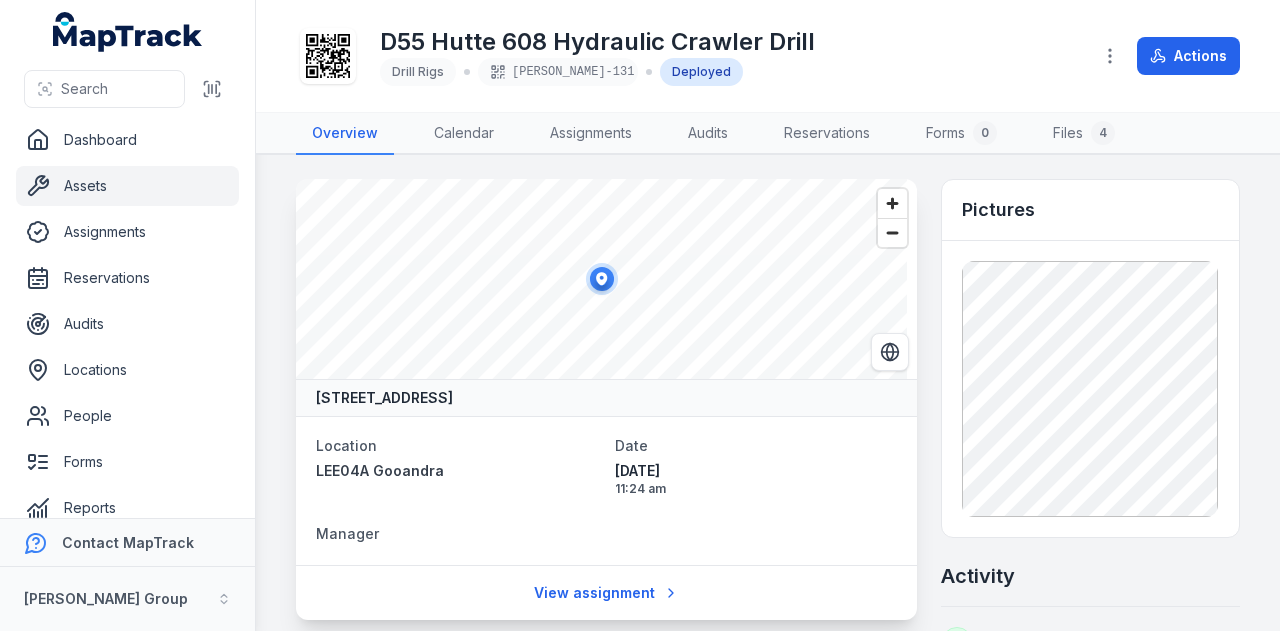 scroll, scrollTop: 500, scrollLeft: 0, axis: vertical 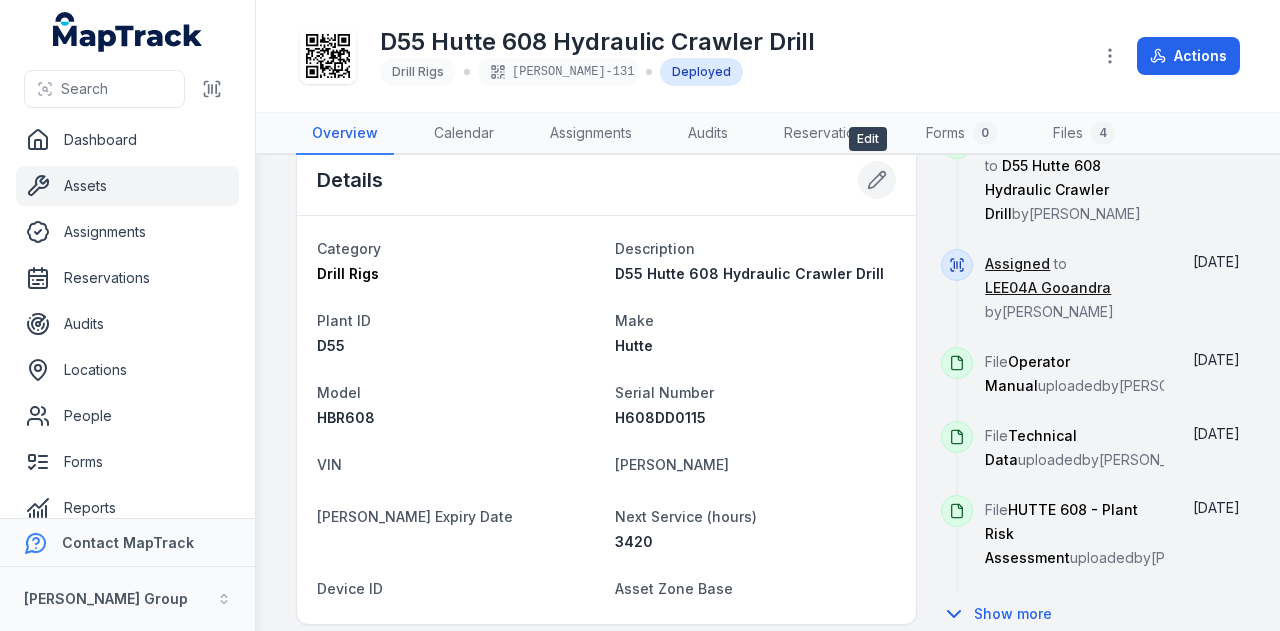 click 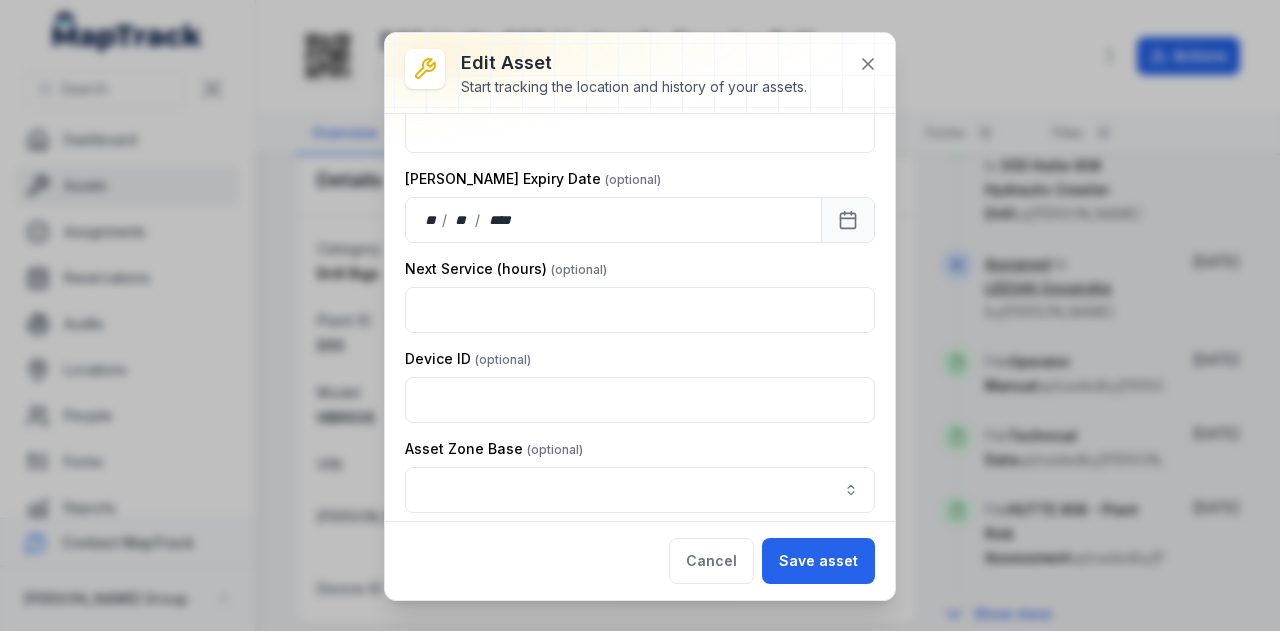 scroll, scrollTop: 716, scrollLeft: 0, axis: vertical 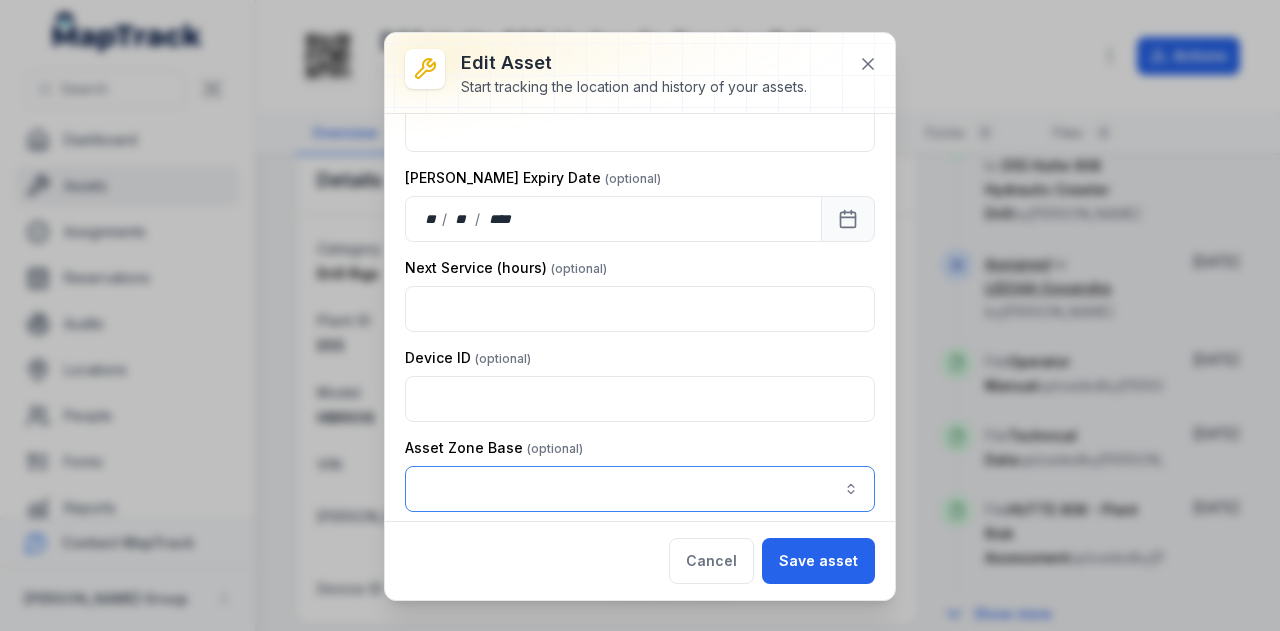 click at bounding box center [640, 489] 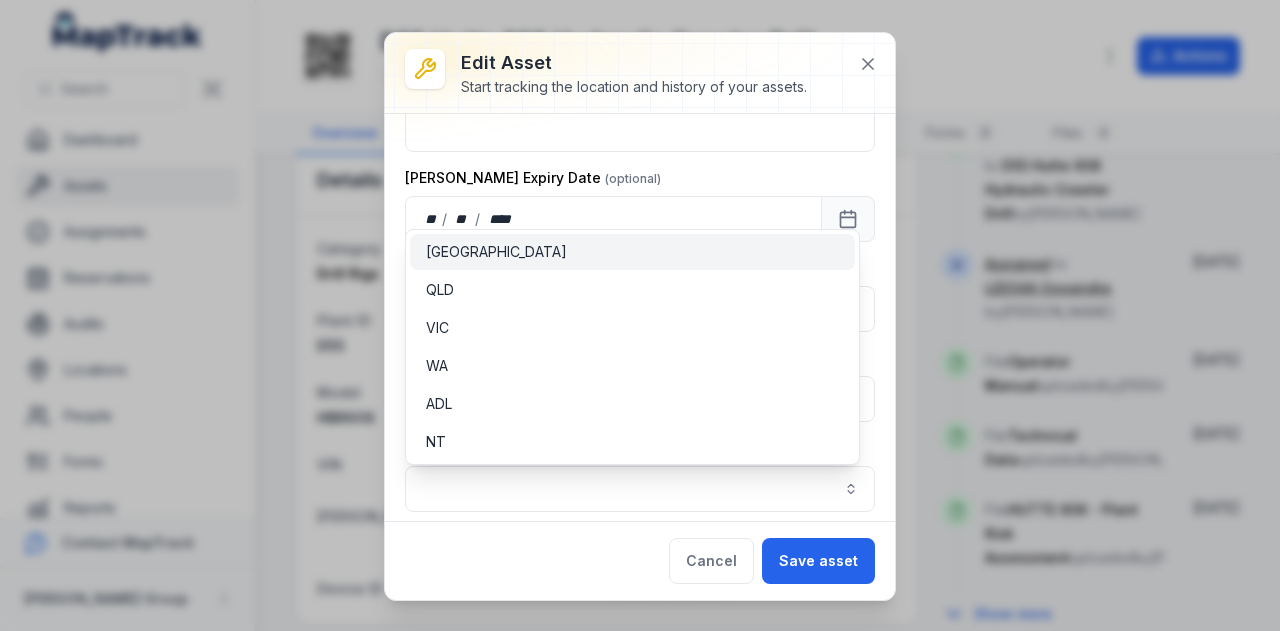 click on "[GEOGRAPHIC_DATA]" at bounding box center (632, 252) 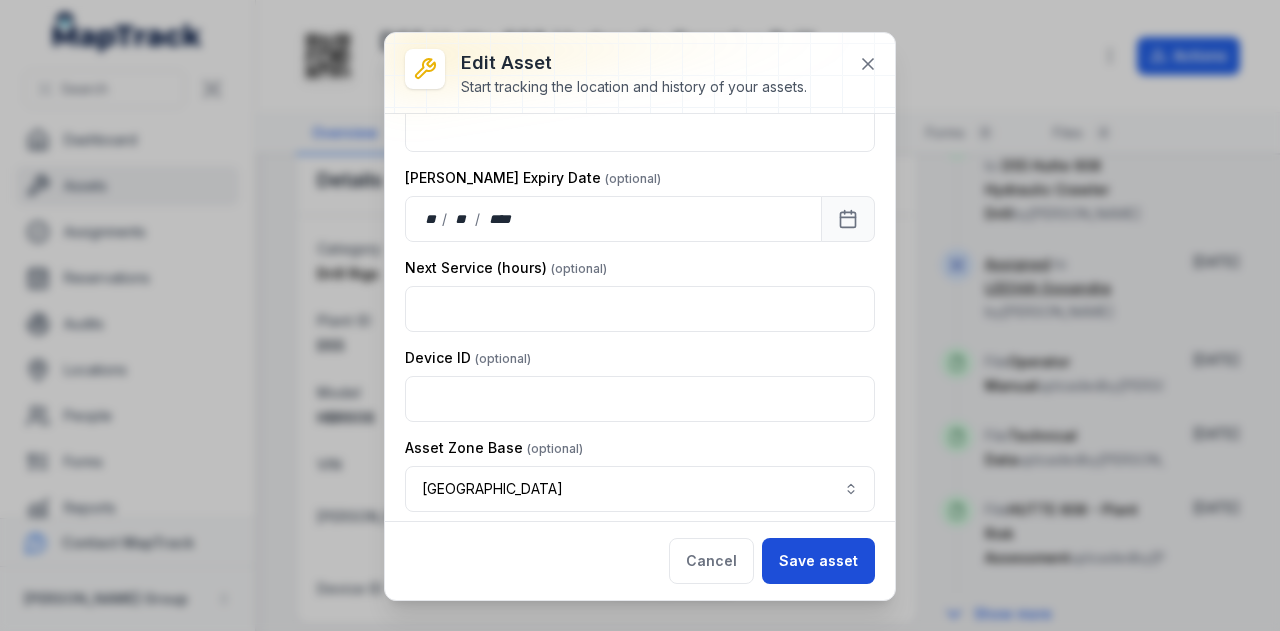 click on "Save asset" at bounding box center [818, 561] 